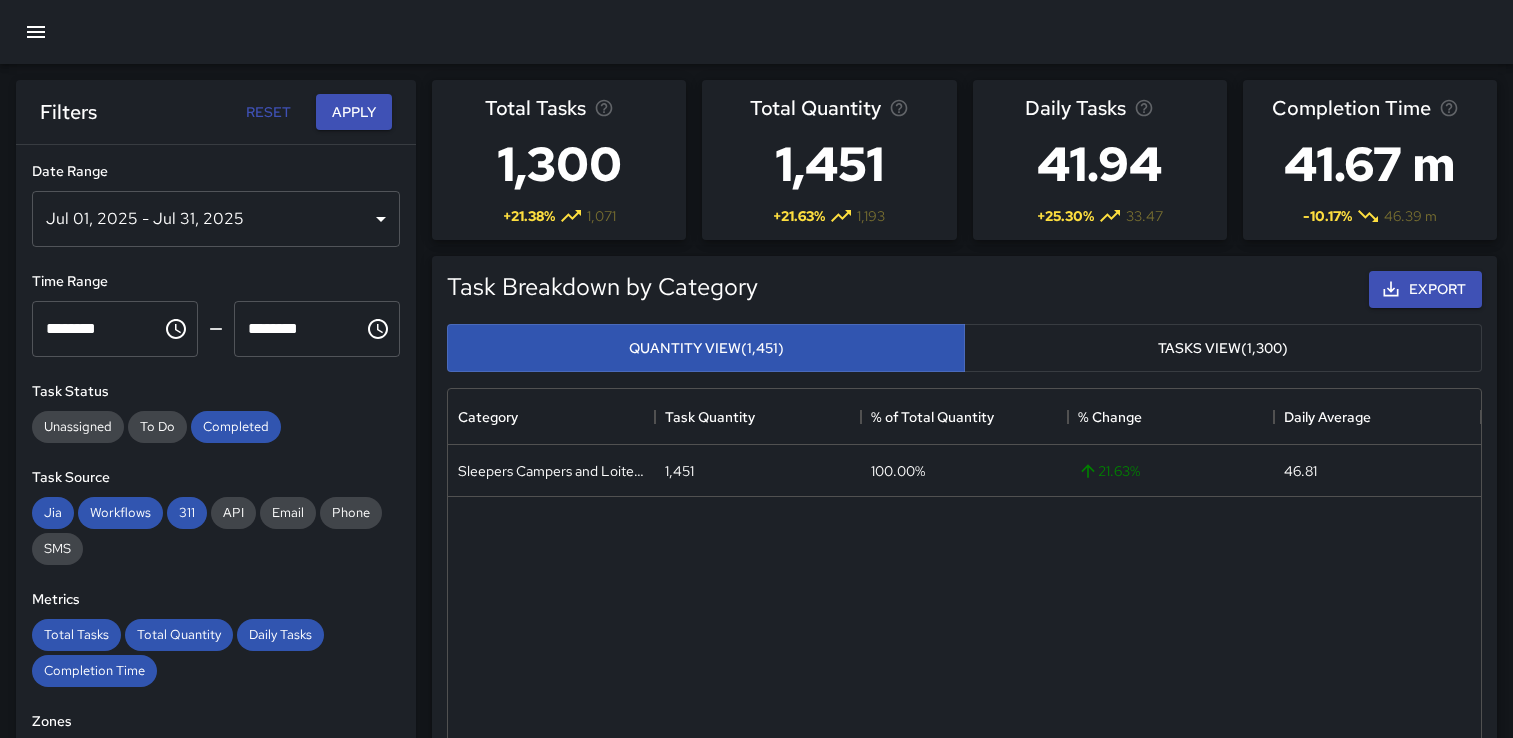 scroll, scrollTop: 1200, scrollLeft: 0, axis: vertical 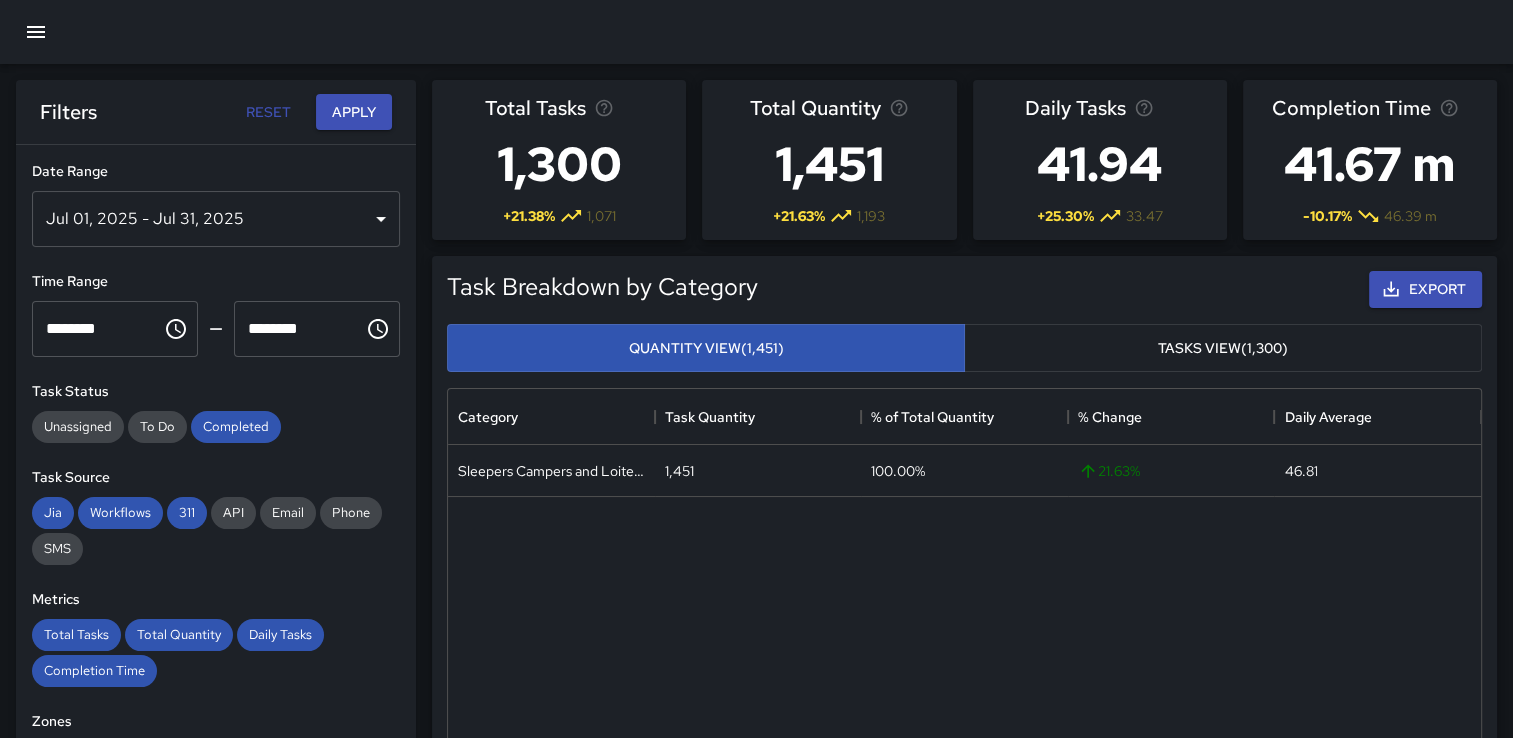 click 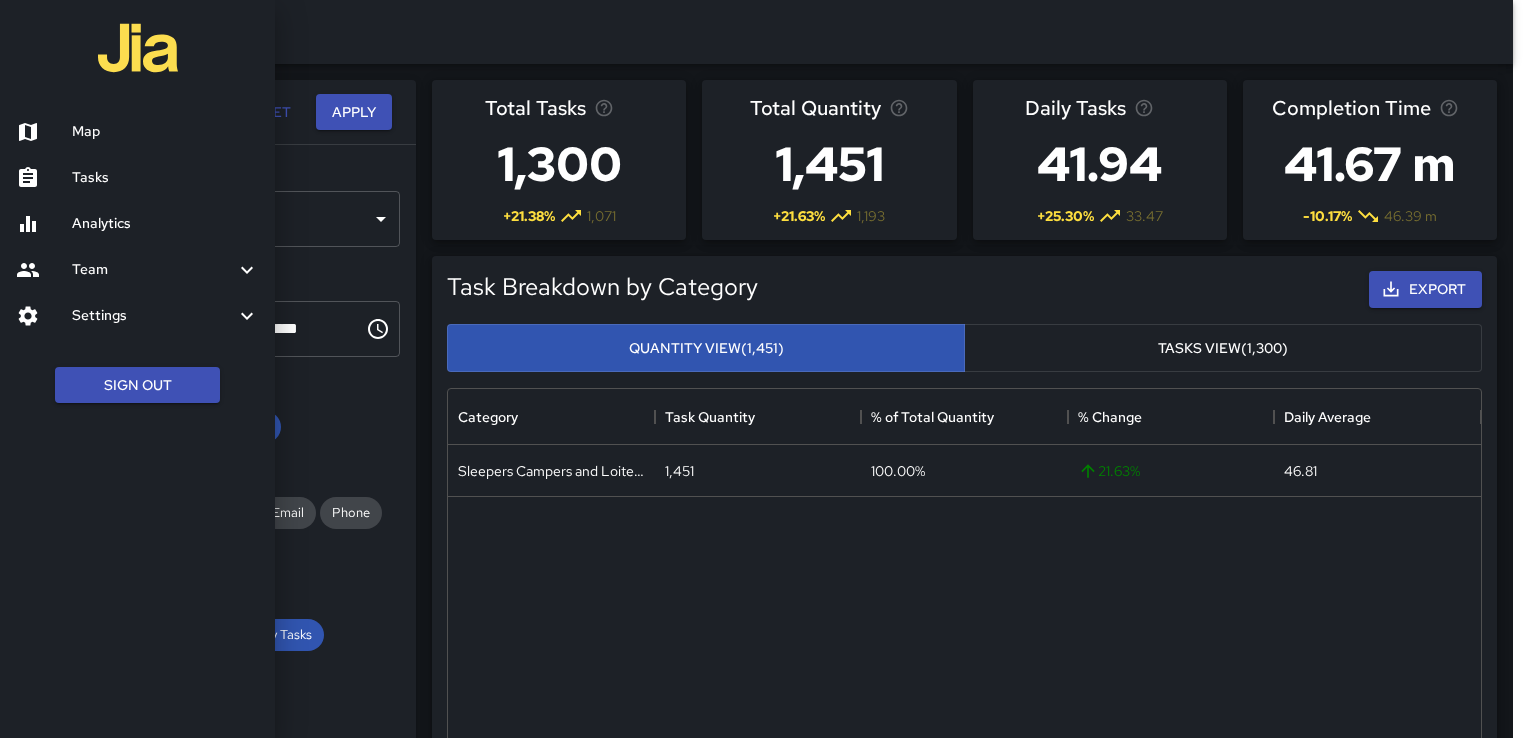 click on "Map" at bounding box center [137, 132] 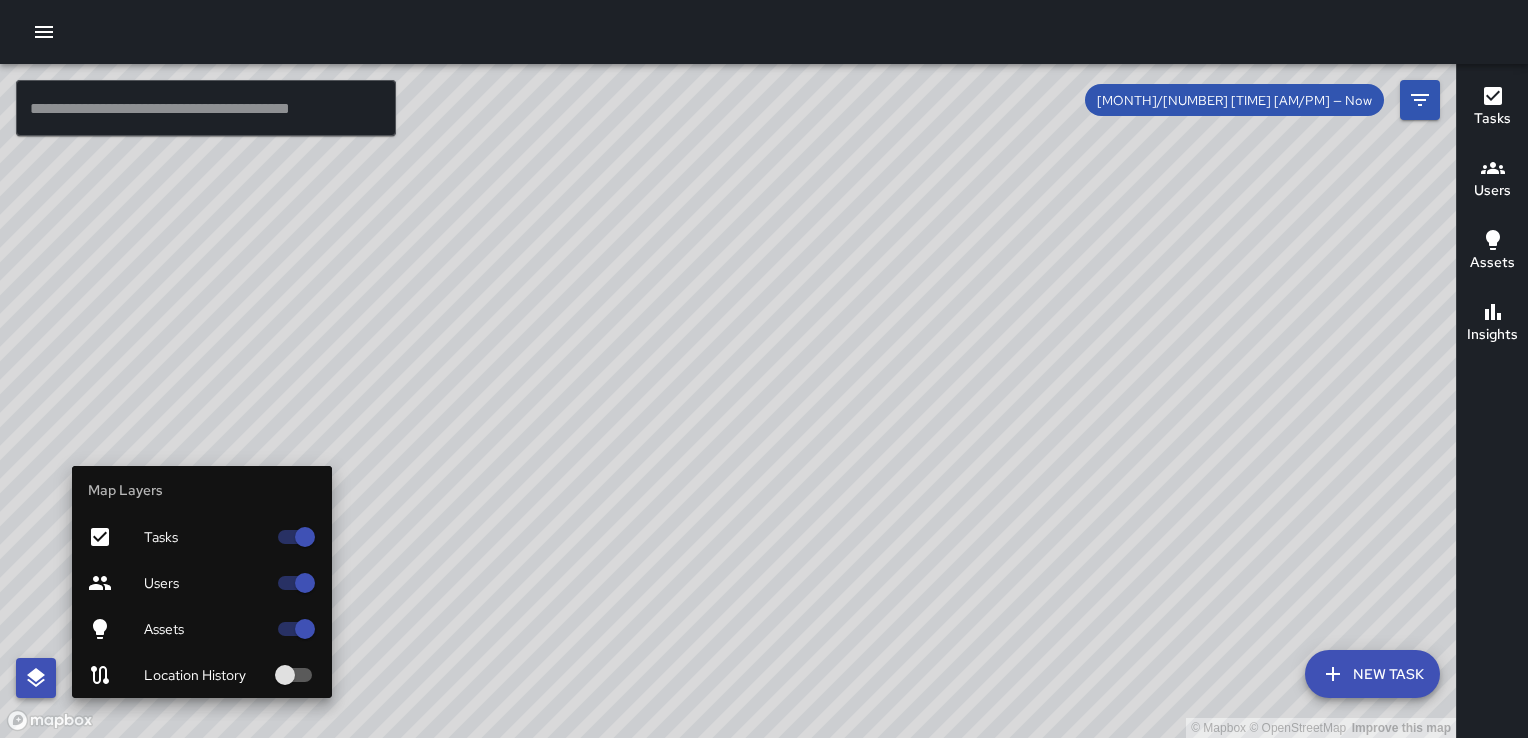 click at bounding box center (36, 678) 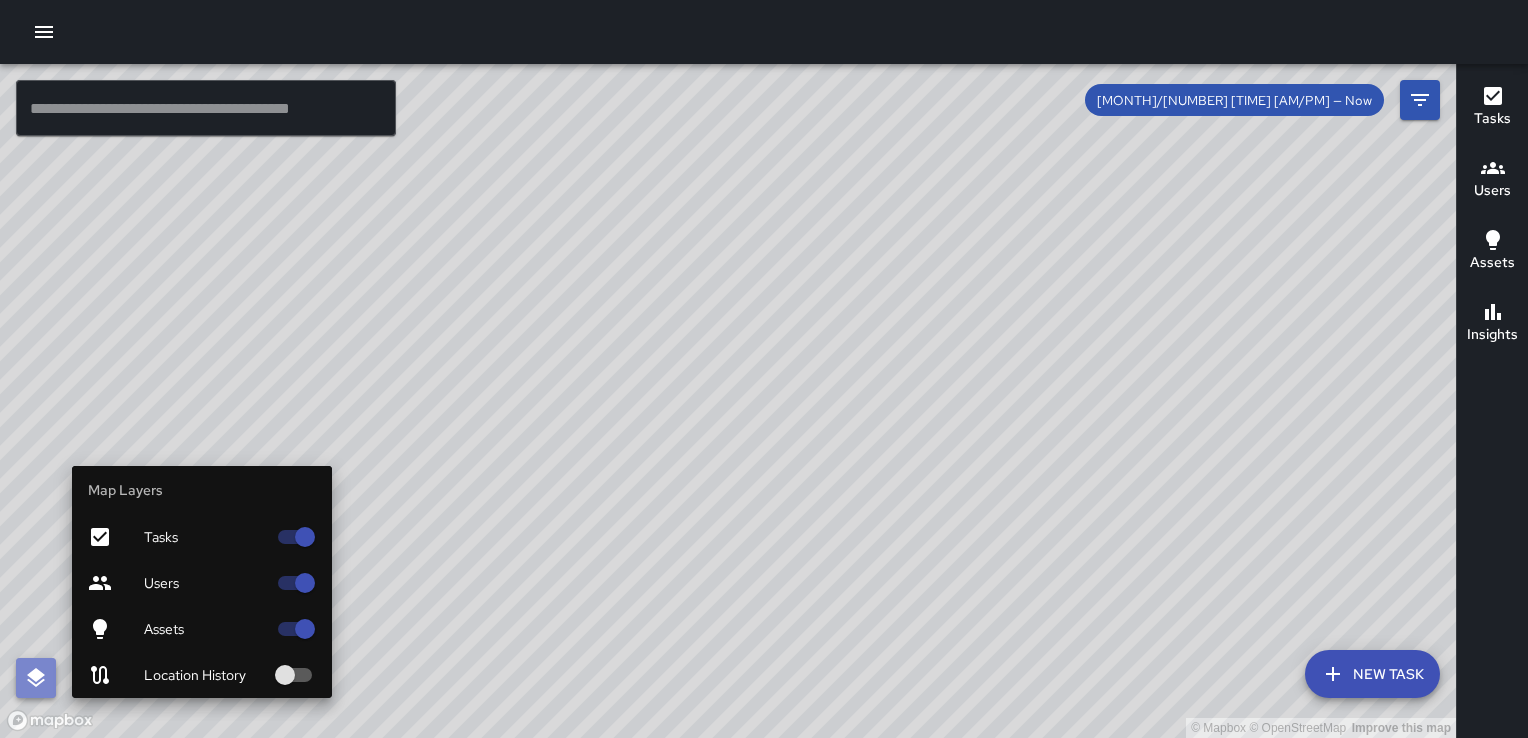 click 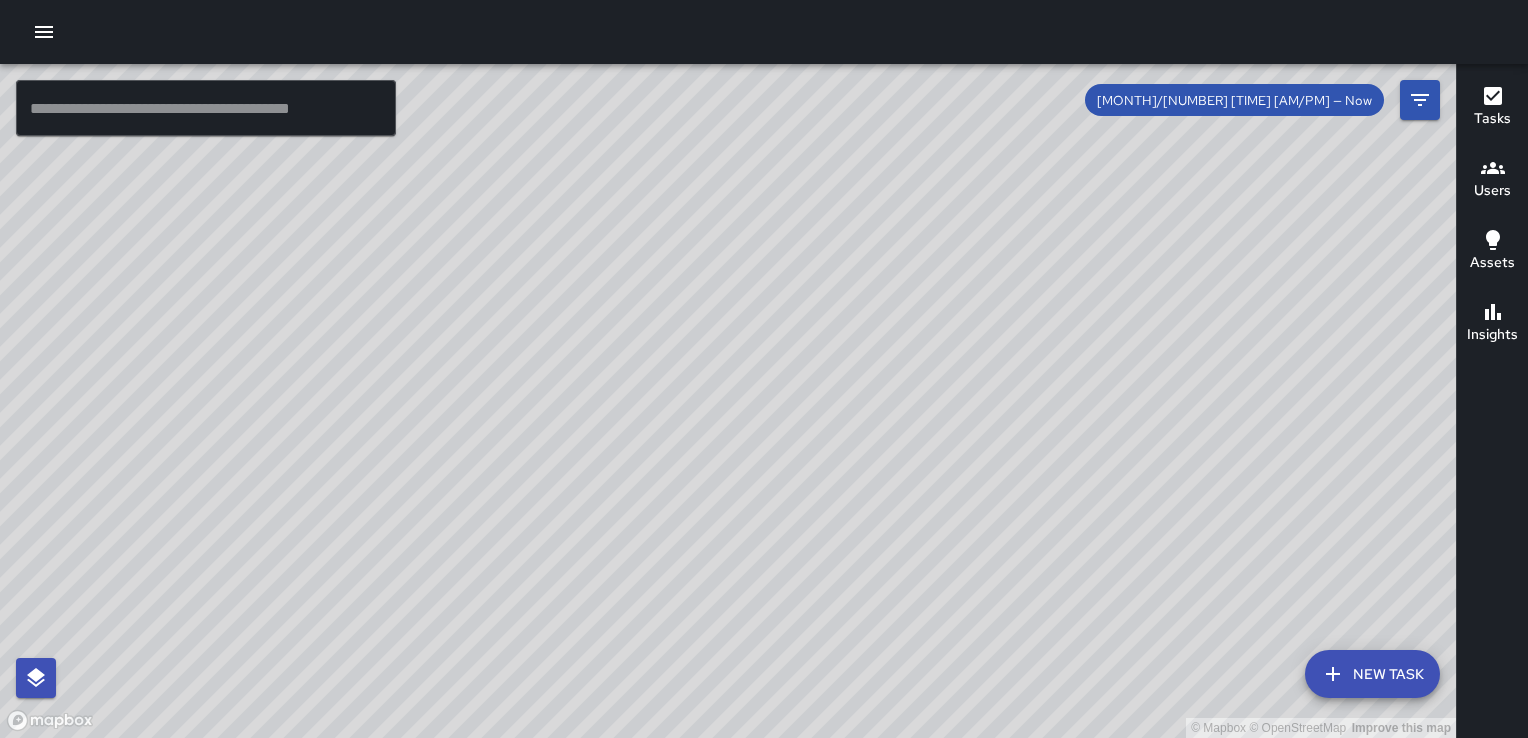 drag, startPoint x: 768, startPoint y: 289, endPoint x: 658, endPoint y: 446, distance: 191.70029 